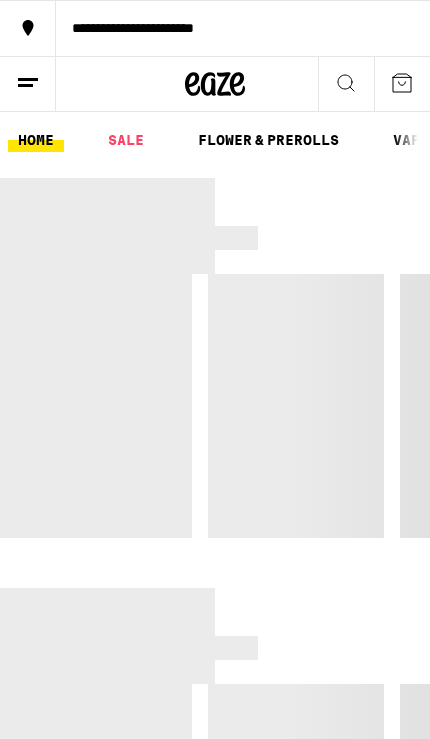scroll, scrollTop: 0, scrollLeft: 0, axis: both 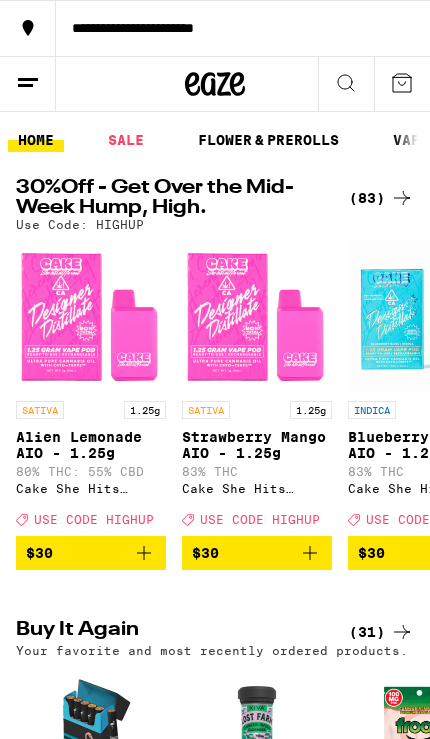 click on "FLOWER & PREROLLS" at bounding box center (268, 140) 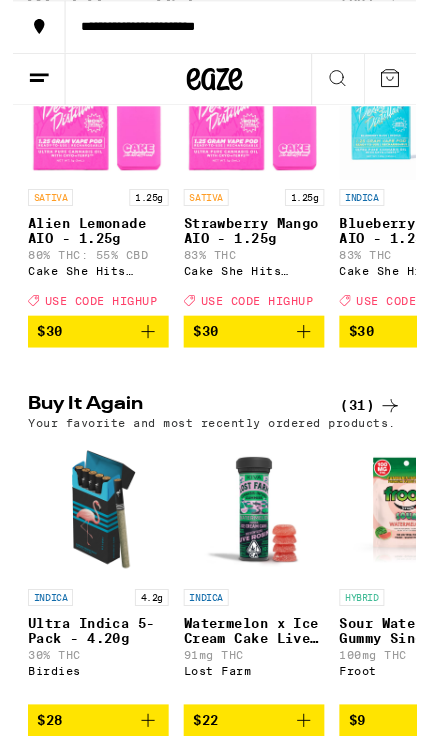 scroll, scrollTop: 475, scrollLeft: 0, axis: vertical 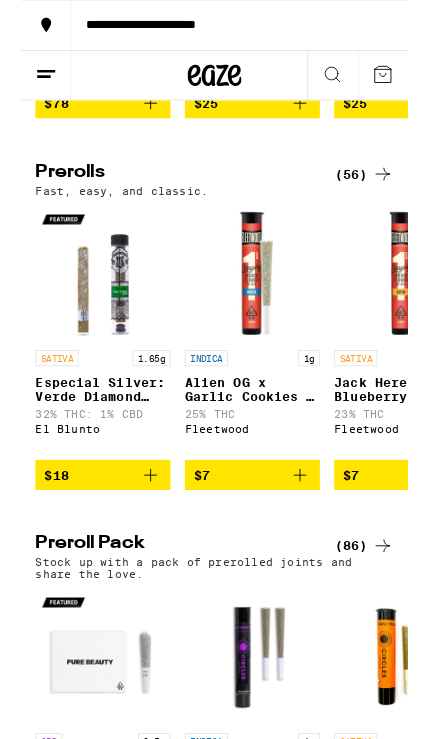 click on "(56)" at bounding box center [381, 194] 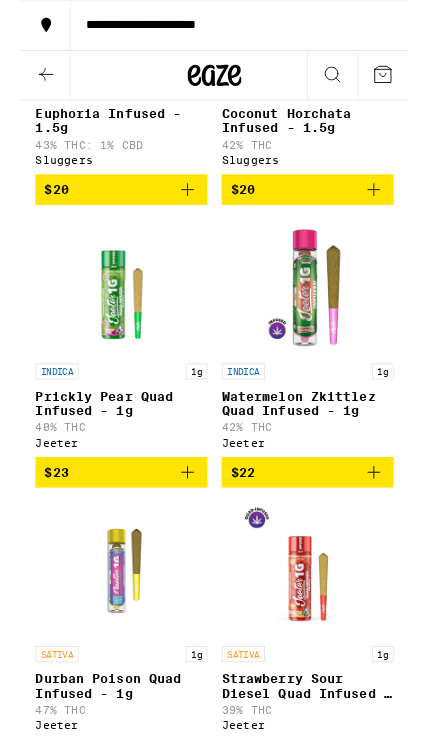 scroll, scrollTop: 6390, scrollLeft: 0, axis: vertical 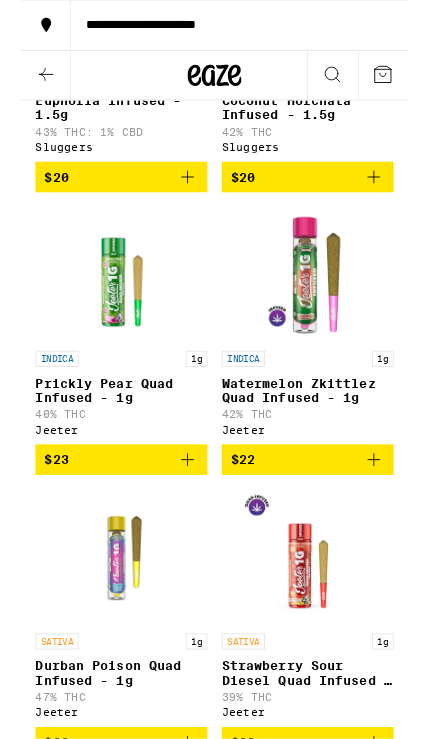 click at bounding box center (28, 84) 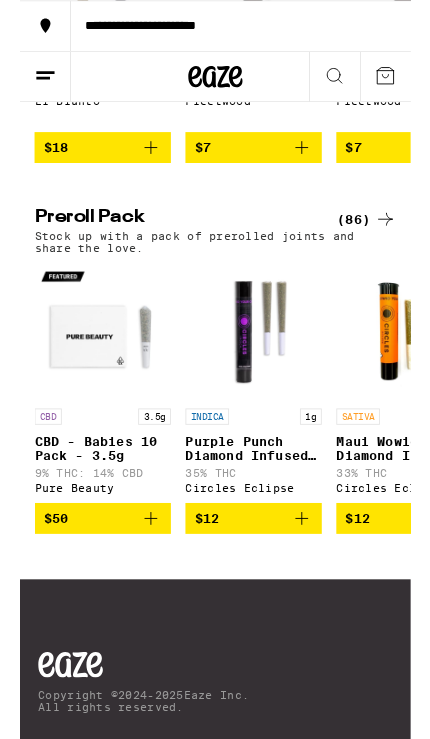 scroll, scrollTop: 1273, scrollLeft: 0, axis: vertical 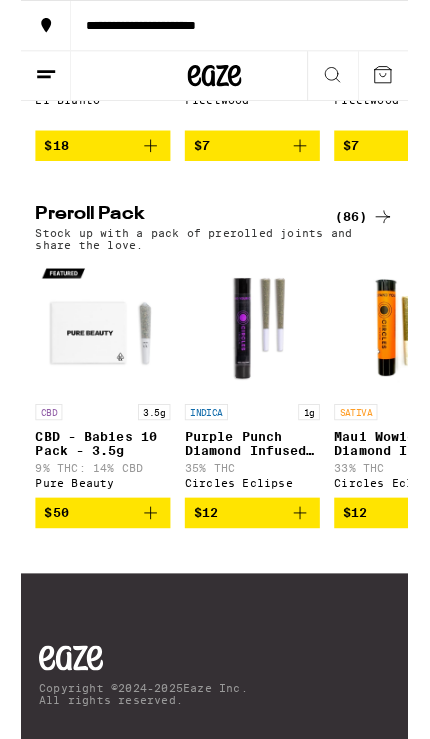 click on "(86)" at bounding box center [381, 241] 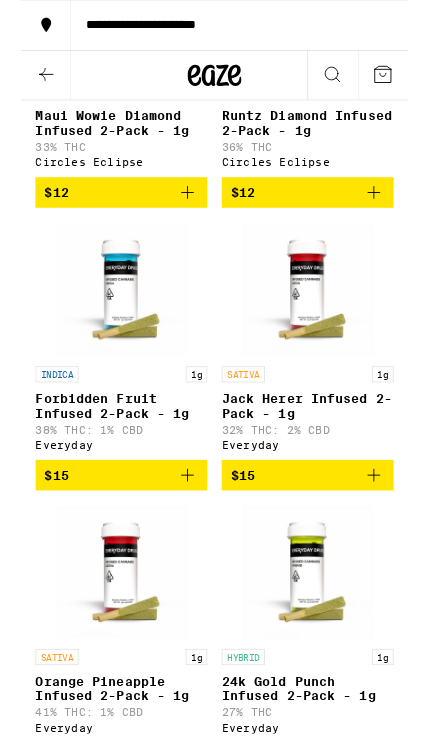 scroll, scrollTop: 633, scrollLeft: 0, axis: vertical 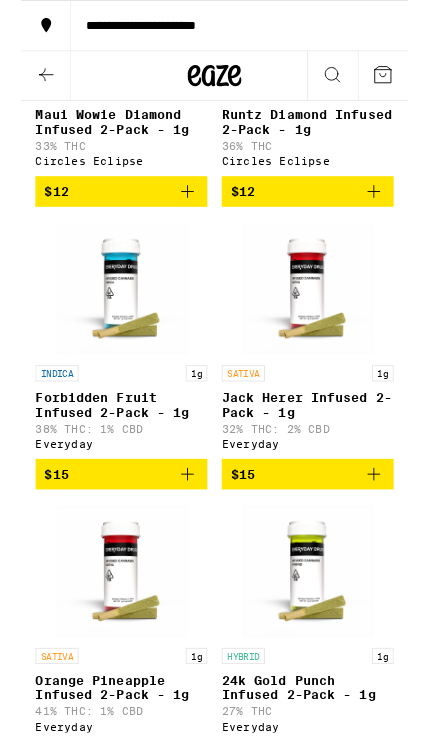 click on "$15" at bounding box center [111, 527] 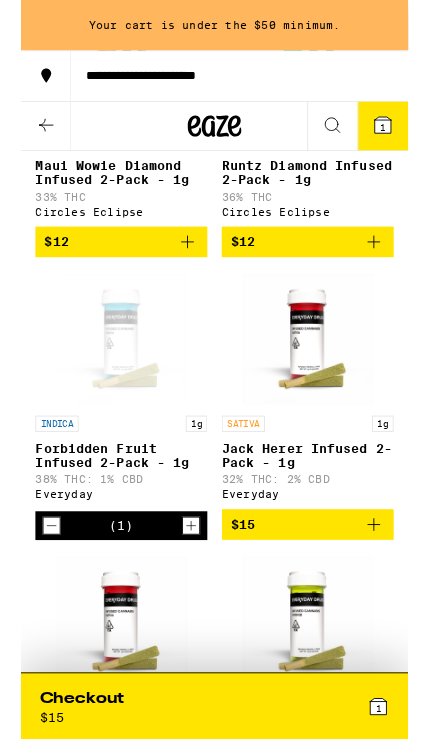 click 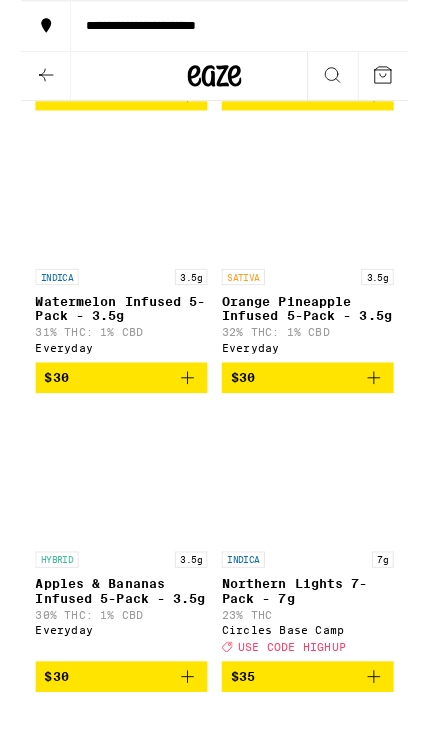 scroll, scrollTop: 4669, scrollLeft: 0, axis: vertical 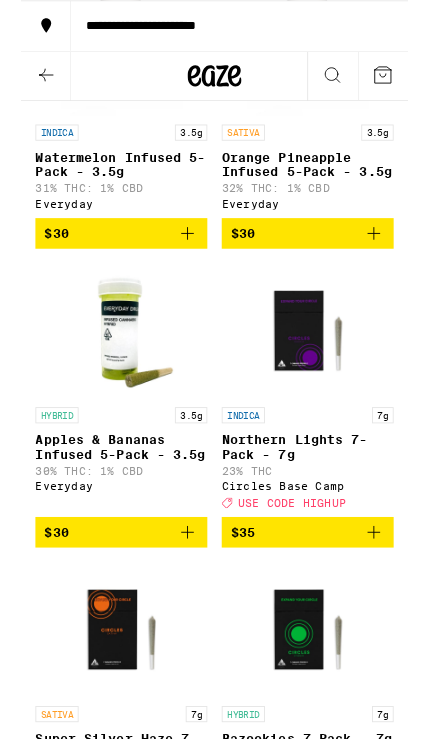 click 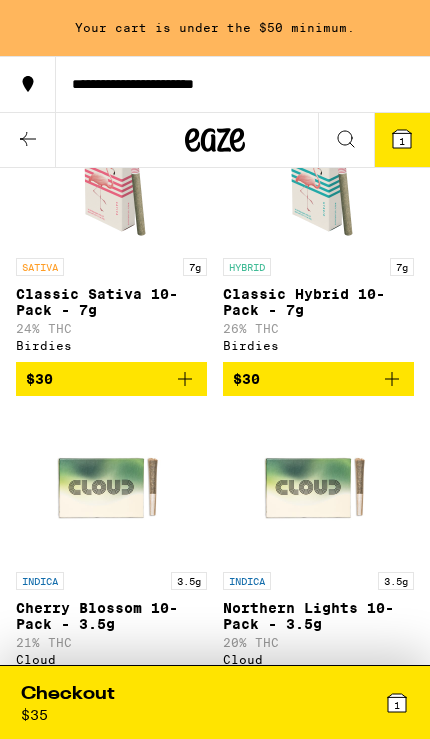 scroll, scrollTop: 3589, scrollLeft: 0, axis: vertical 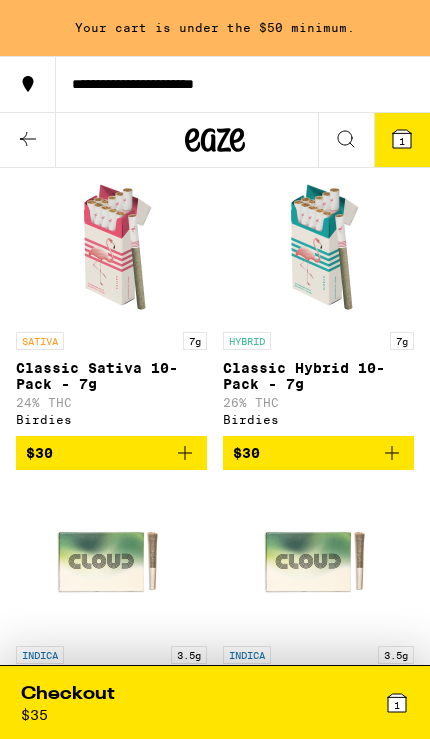 click at bounding box center [346, 140] 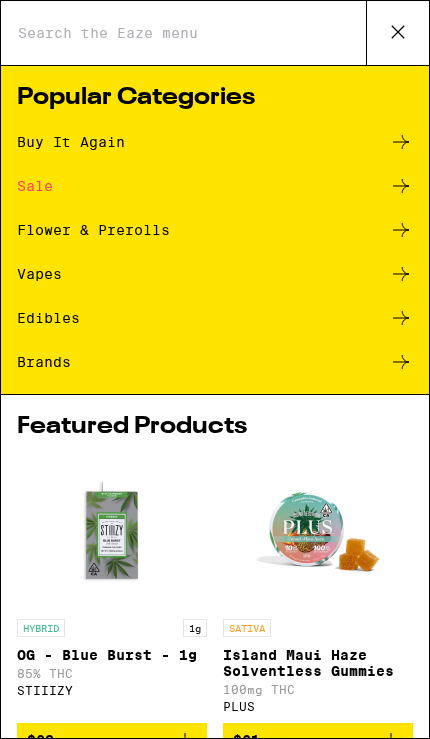 click on "Edibles" at bounding box center (215, 318) 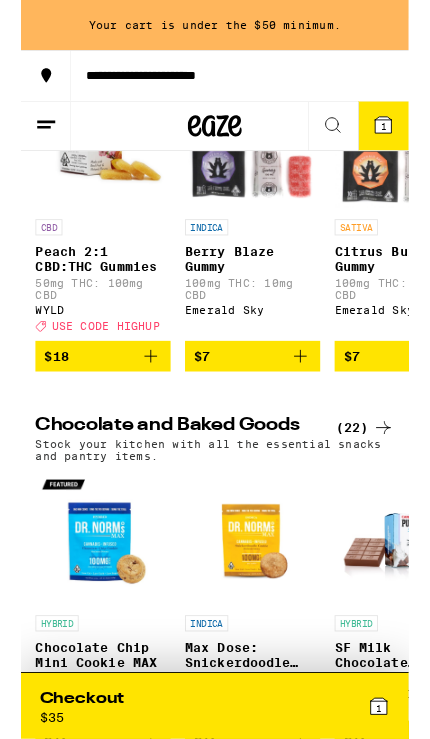 scroll, scrollTop: 269, scrollLeft: 0, axis: vertical 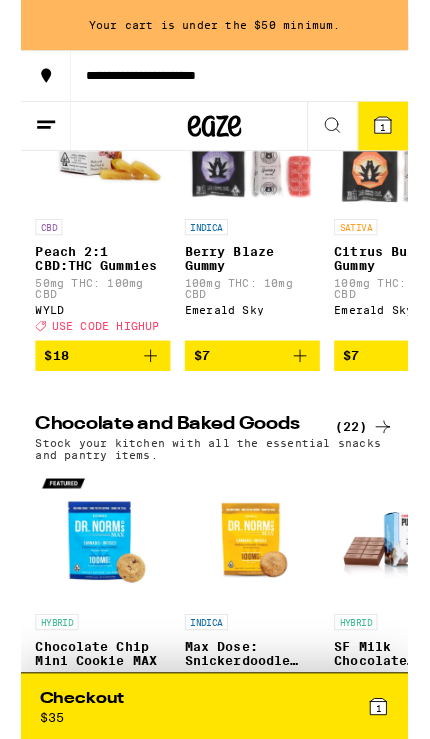 click 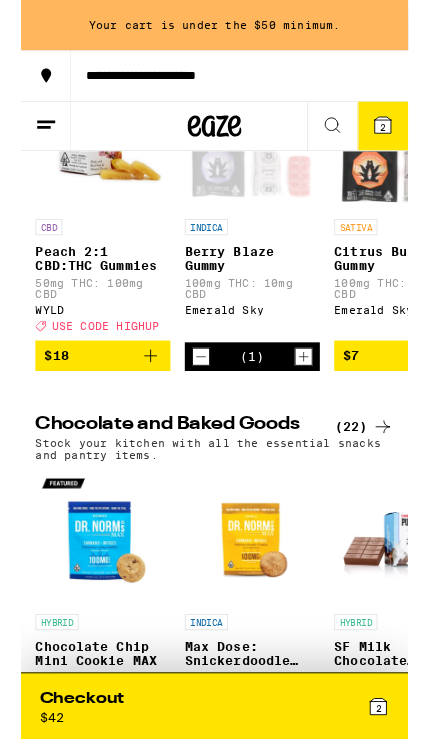 click 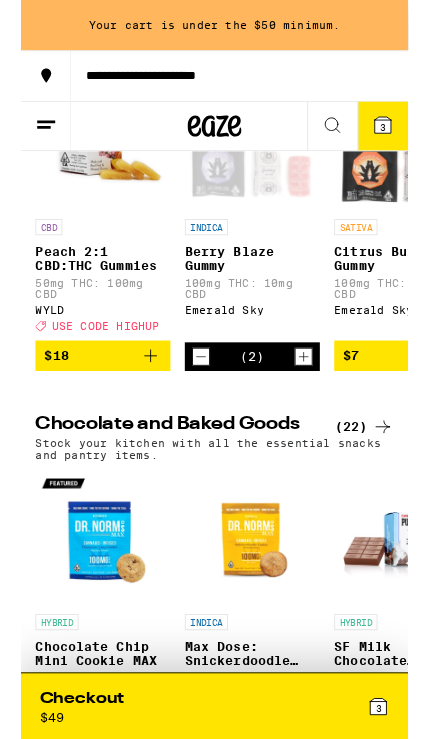 click on "3" at bounding box center (312, 784) 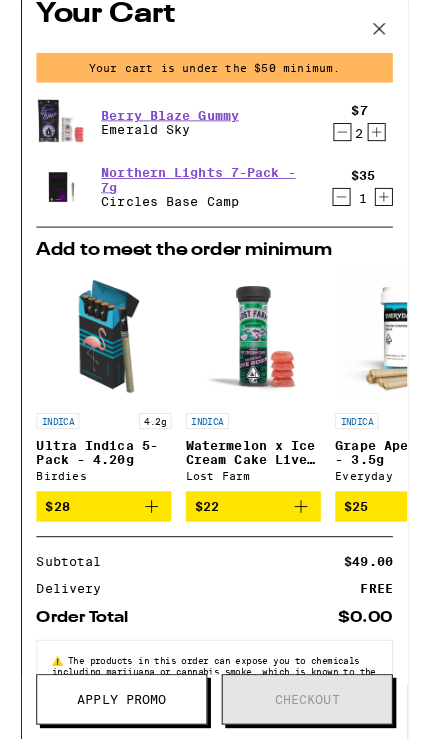 scroll, scrollTop: 25, scrollLeft: 0, axis: vertical 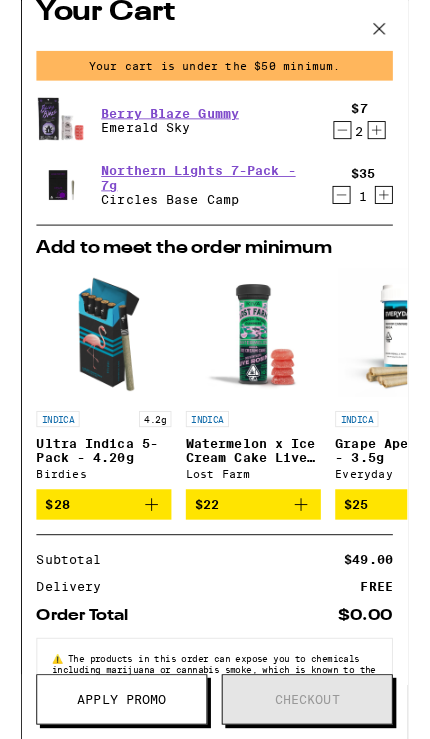 click at bounding box center [395, 145] 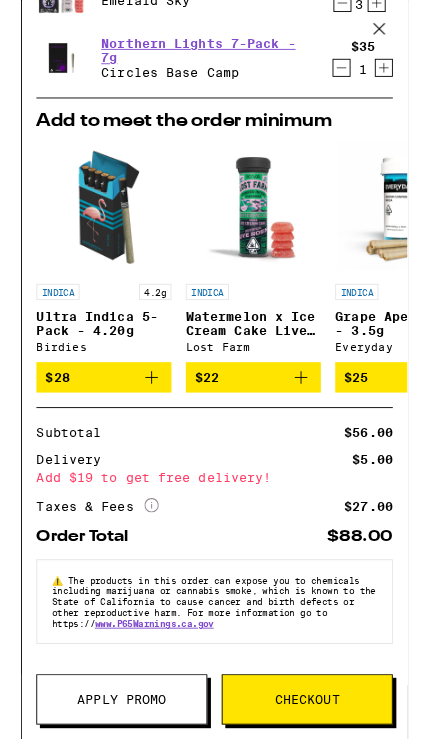 scroll, scrollTop: 124, scrollLeft: 0, axis: vertical 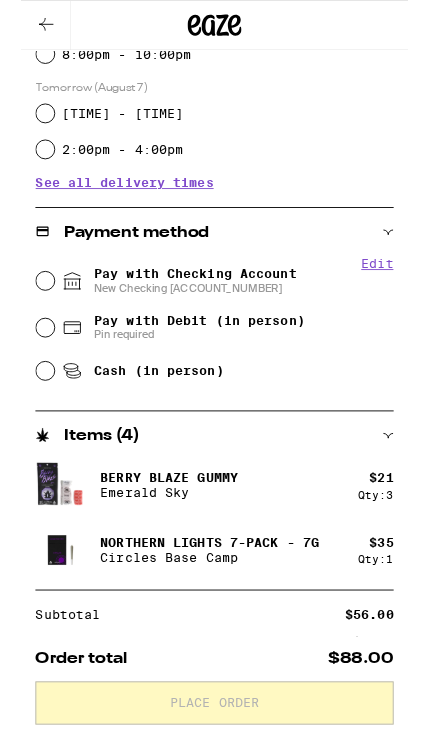 click on "Pay with Checking Account New Checking [ACCOUNT_NUMBER]" at bounding box center [27, 312] 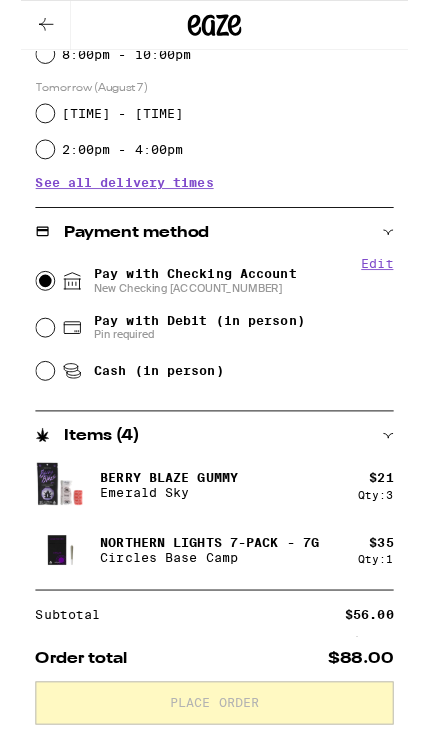 radio on "true" 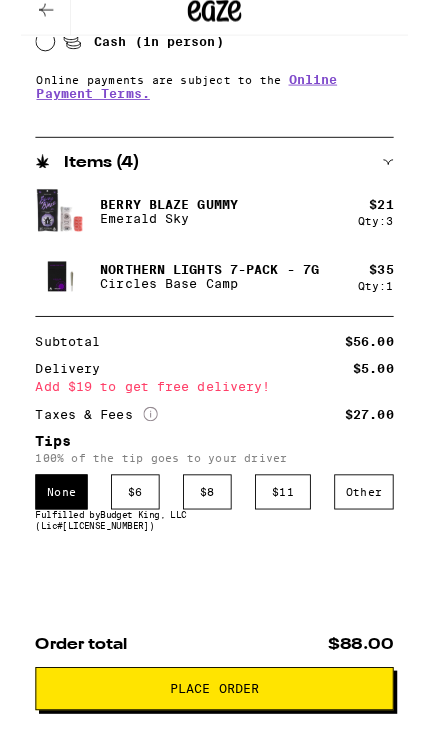 scroll, scrollTop: 940, scrollLeft: 0, axis: vertical 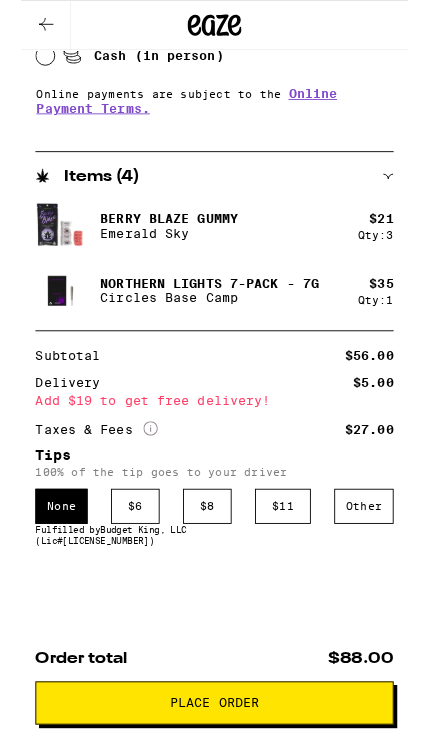 click on "Place Order" at bounding box center [215, 781] 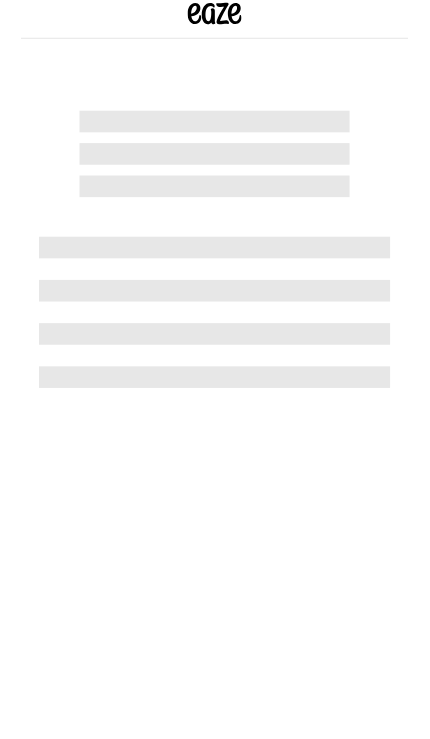 scroll, scrollTop: 0, scrollLeft: 0, axis: both 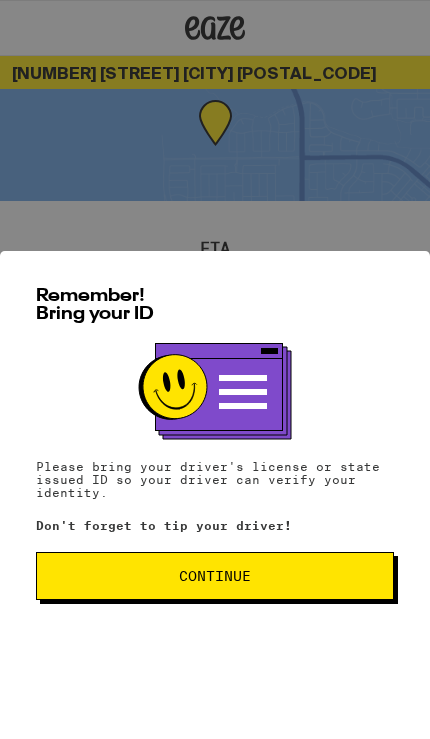 click on "Continue" at bounding box center (215, 576) 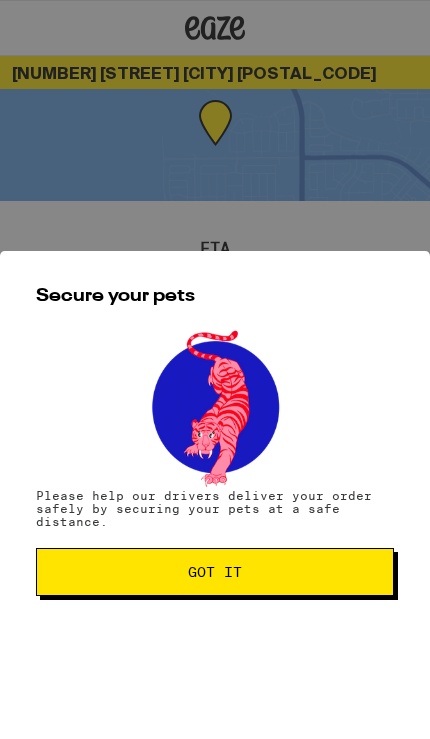 click on "Got it" at bounding box center (215, 572) 